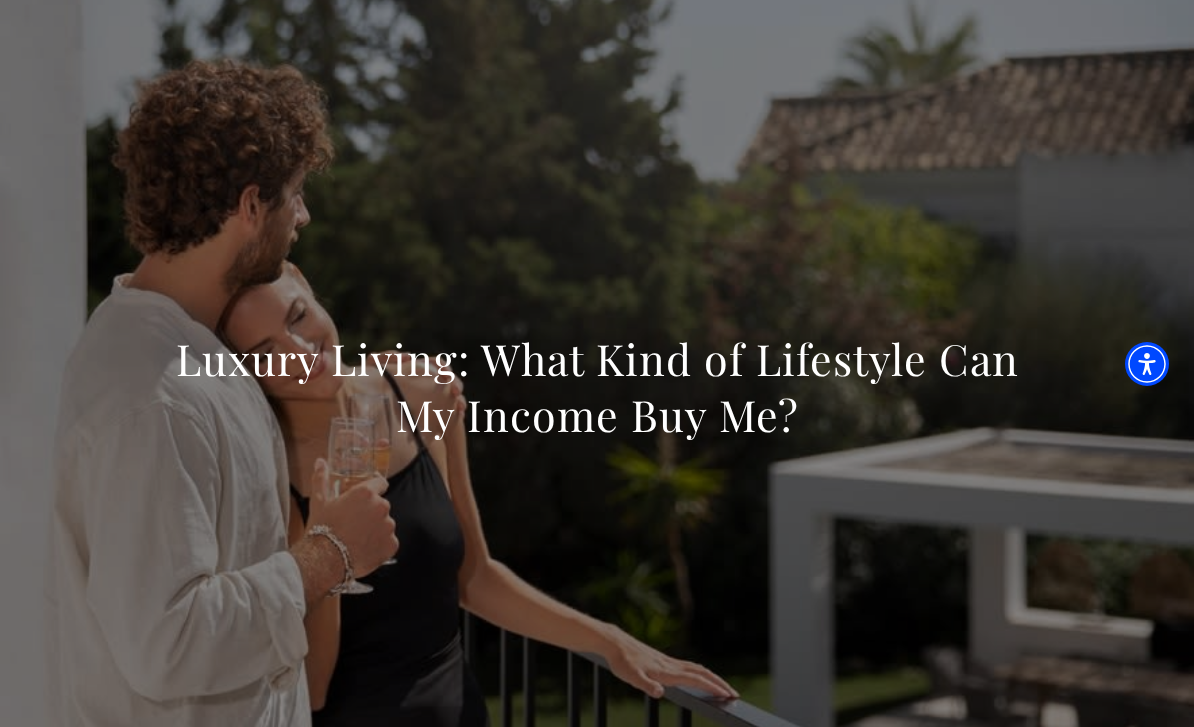 scroll, scrollTop: 1203, scrollLeft: 0, axis: vertical 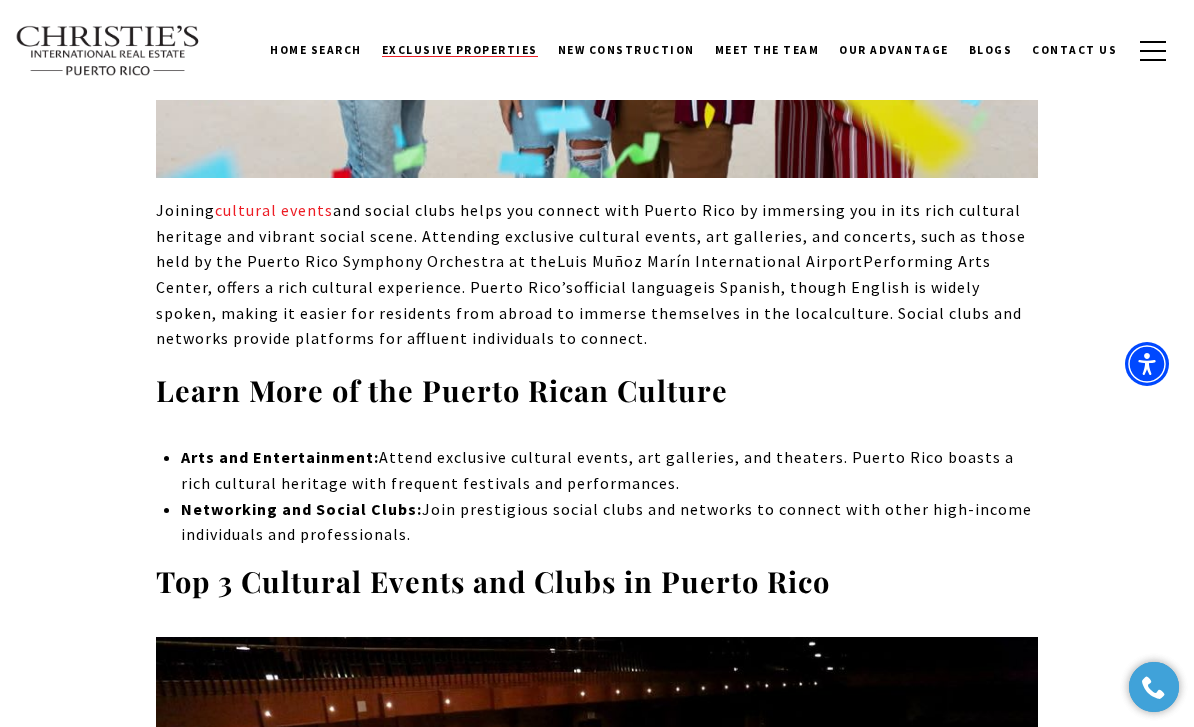 click on "Exclusive Properties" at bounding box center (460, 50) 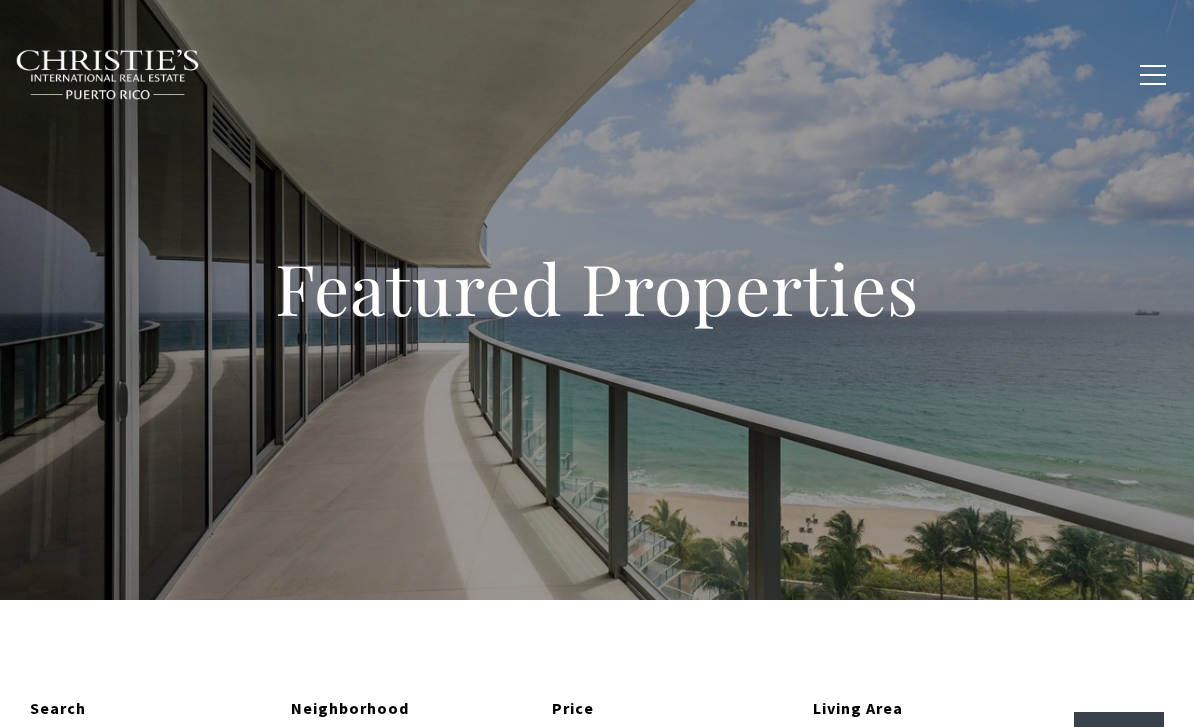 scroll, scrollTop: 124, scrollLeft: 0, axis: vertical 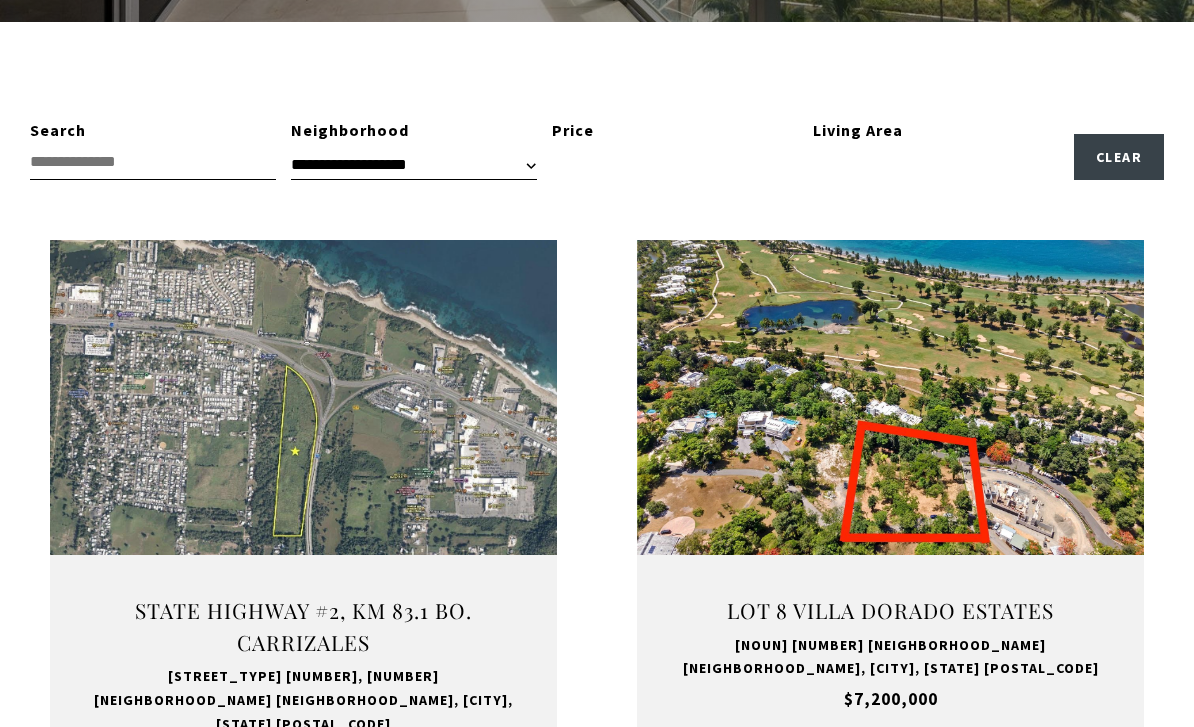 type on "**********" 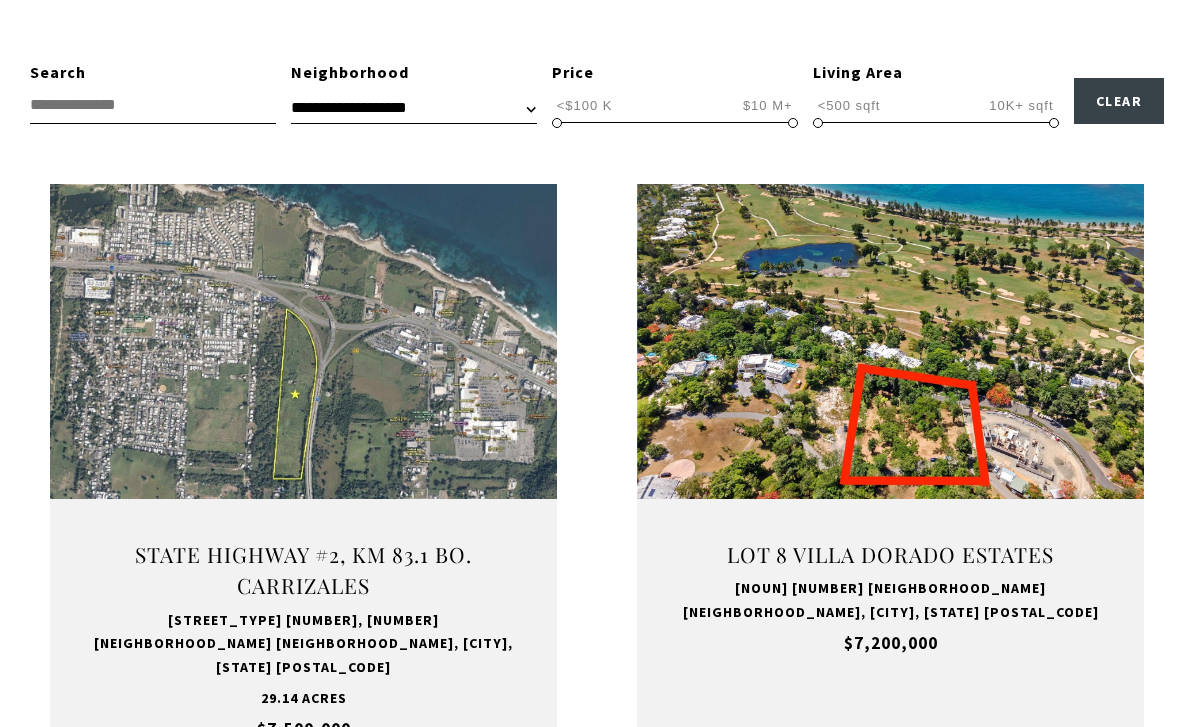 scroll, scrollTop: 636, scrollLeft: 0, axis: vertical 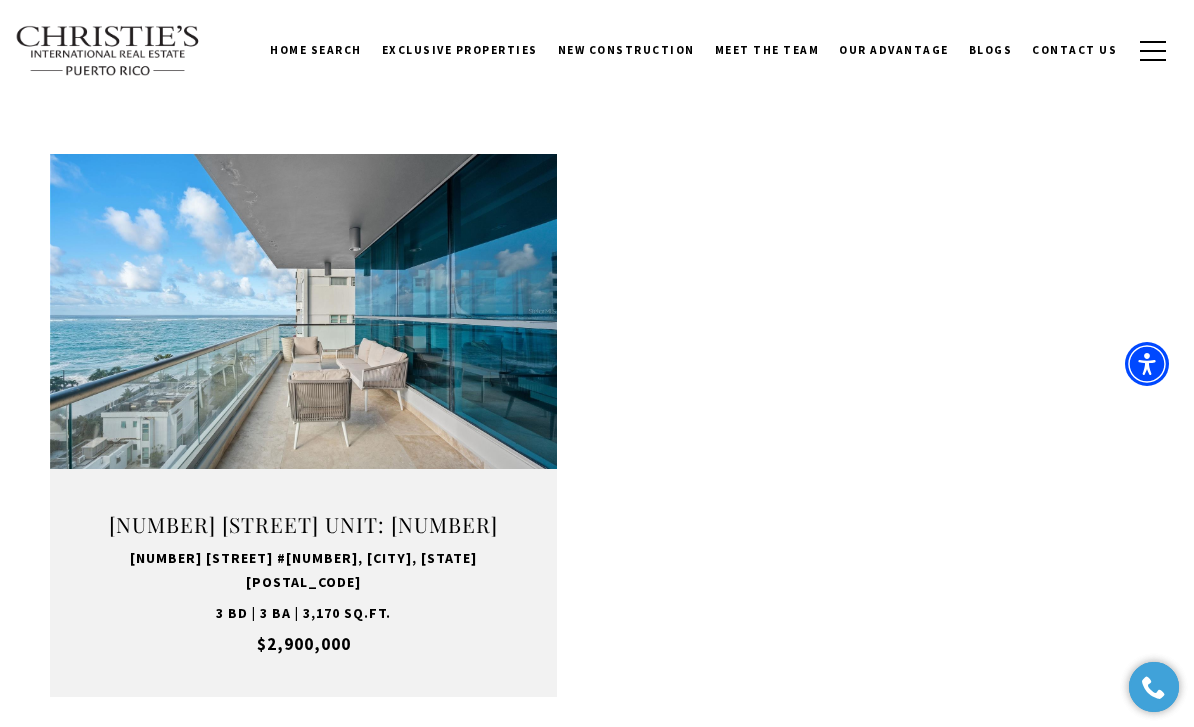 click on "For Sale
State Highway #2, KM 83.1 BO. CARRIZALES
State Highway #2, KM 83.1 BO. CARRIZALES, HATILLO, PR 00659
29.14 Acres
$7,500,000
VIEW PROPERTY
VIEW PROPERTY
SHARE PROPERTY
SHARE PROPERTY
For Sale
LOT 8 VILLA DORADO ESTATES
LOT 8 VILLA DORADO ESTATES, DORADO, PR 00646
$7,200,000
VIEW PROPERTY
VIEW PROPERTY
SHARE PROPERTY
SHARE PROPERTY
For Sale
2 ALMENDRO
2 ALMENDRO, SAN JUAN, PR 00913
$6,500,000" at bounding box center (597, -786) 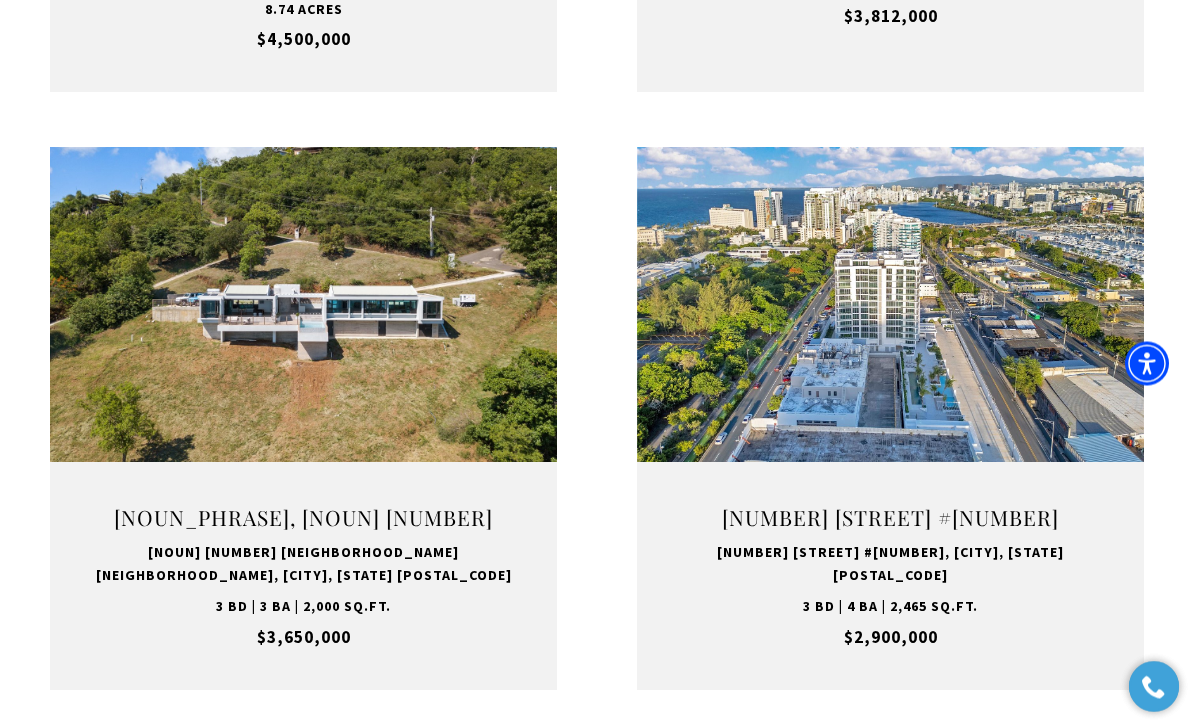 scroll, scrollTop: 2497, scrollLeft: 0, axis: vertical 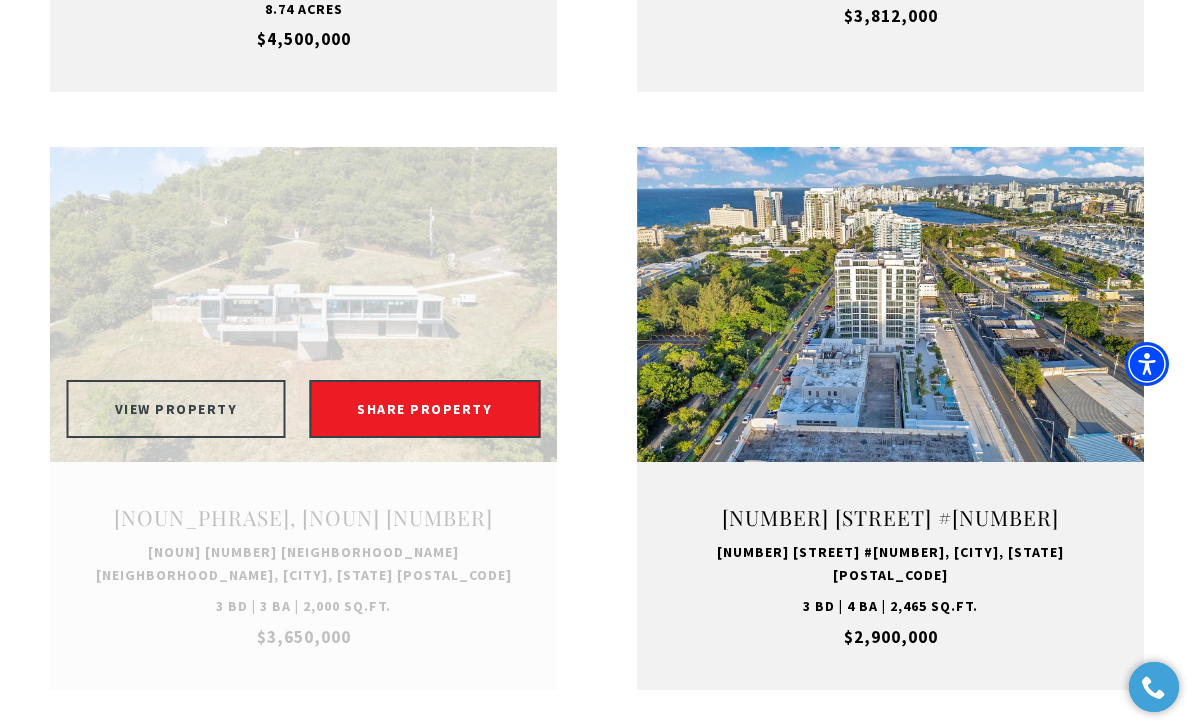 click on "VIEW PROPERTY" at bounding box center [176, 409] 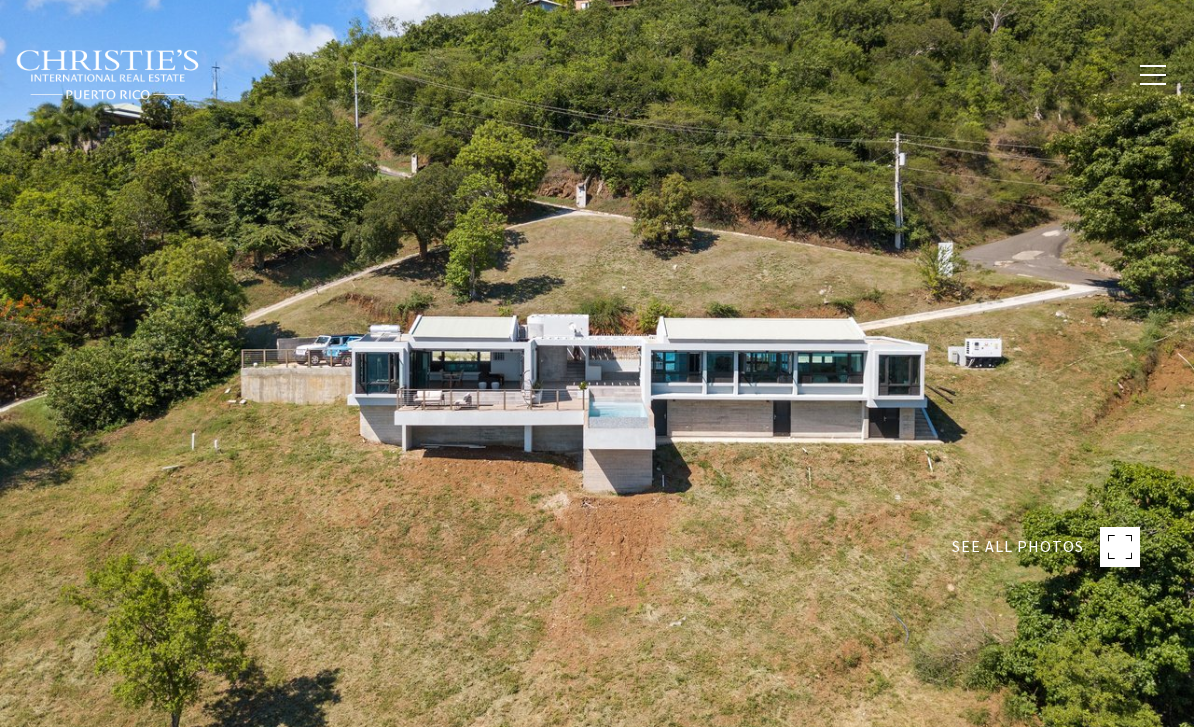 scroll, scrollTop: 0, scrollLeft: 0, axis: both 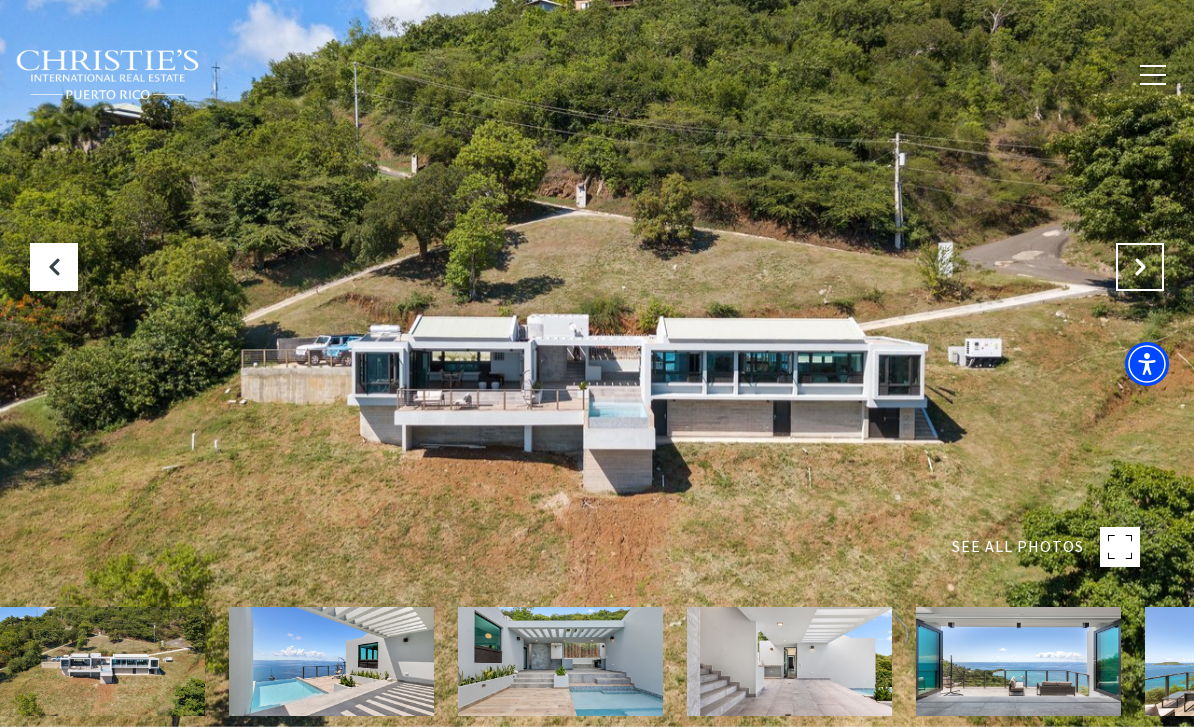 click at bounding box center (1140, 267) 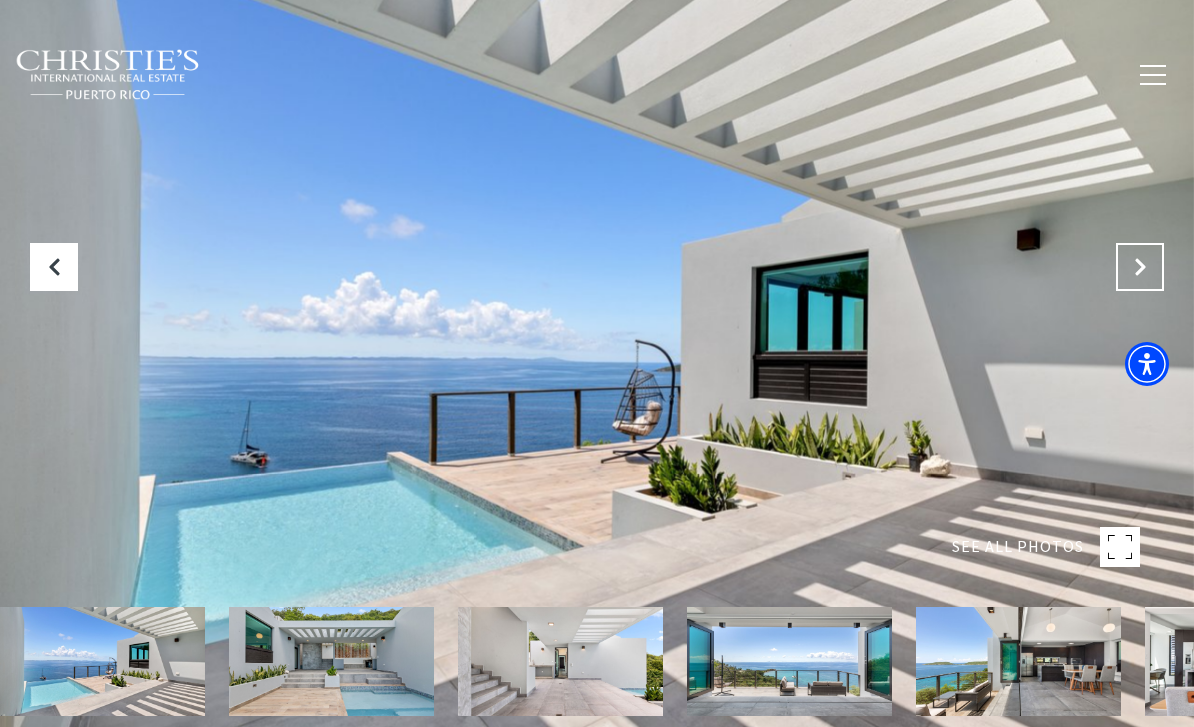 scroll, scrollTop: 0, scrollLeft: 0, axis: both 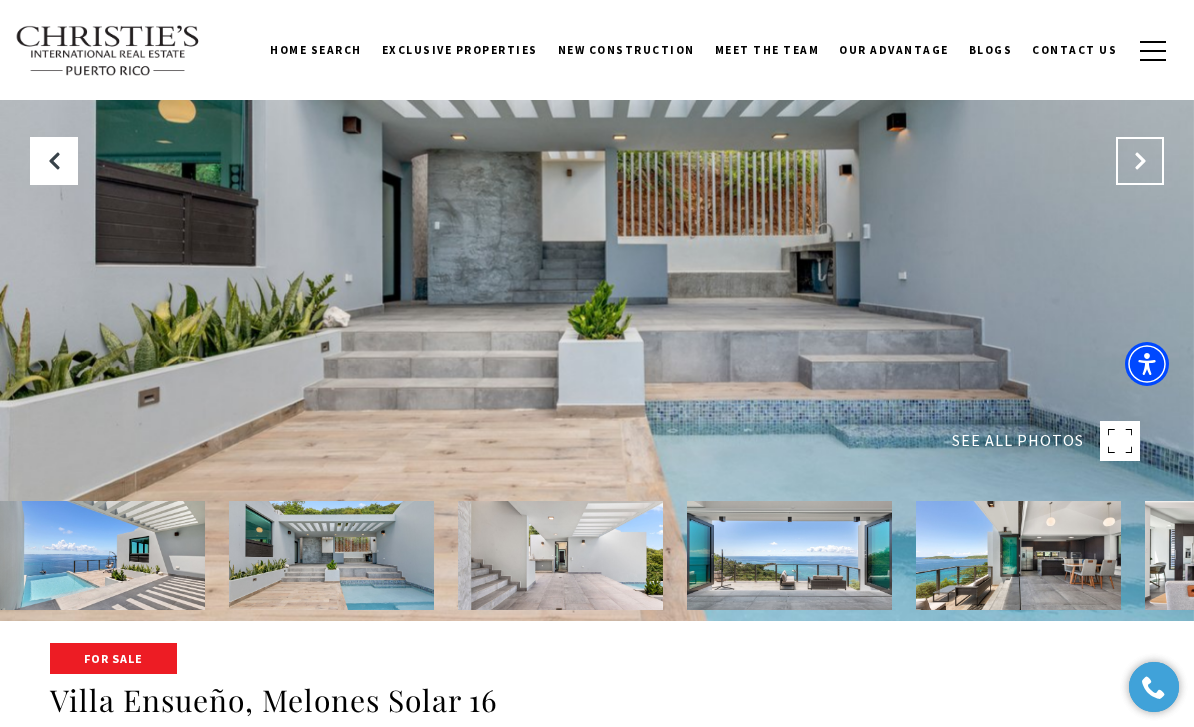 click at bounding box center (1140, 161) 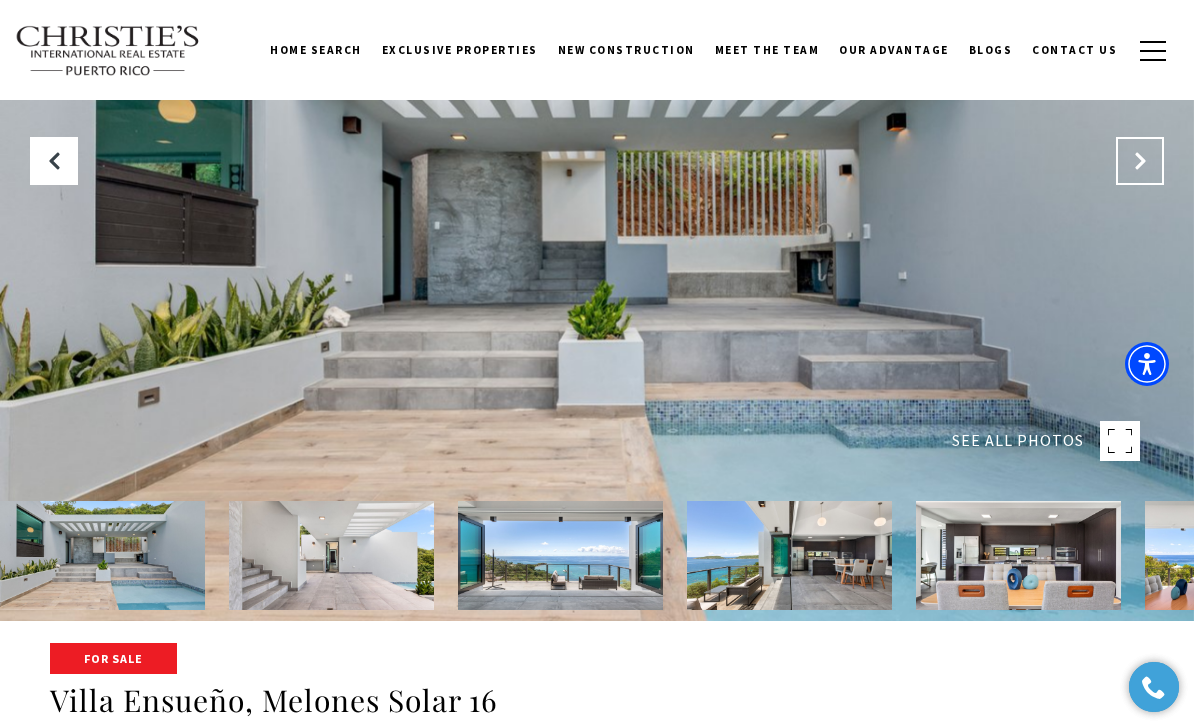 click at bounding box center [1140, 161] 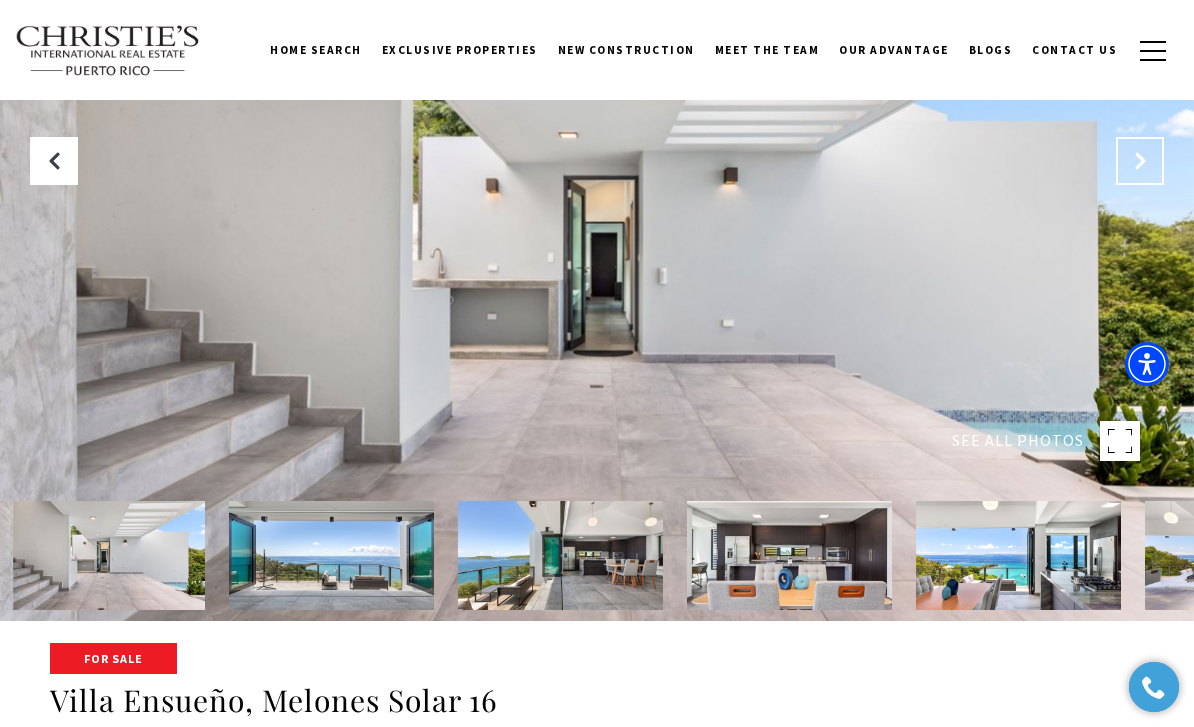 click at bounding box center (1140, 161) 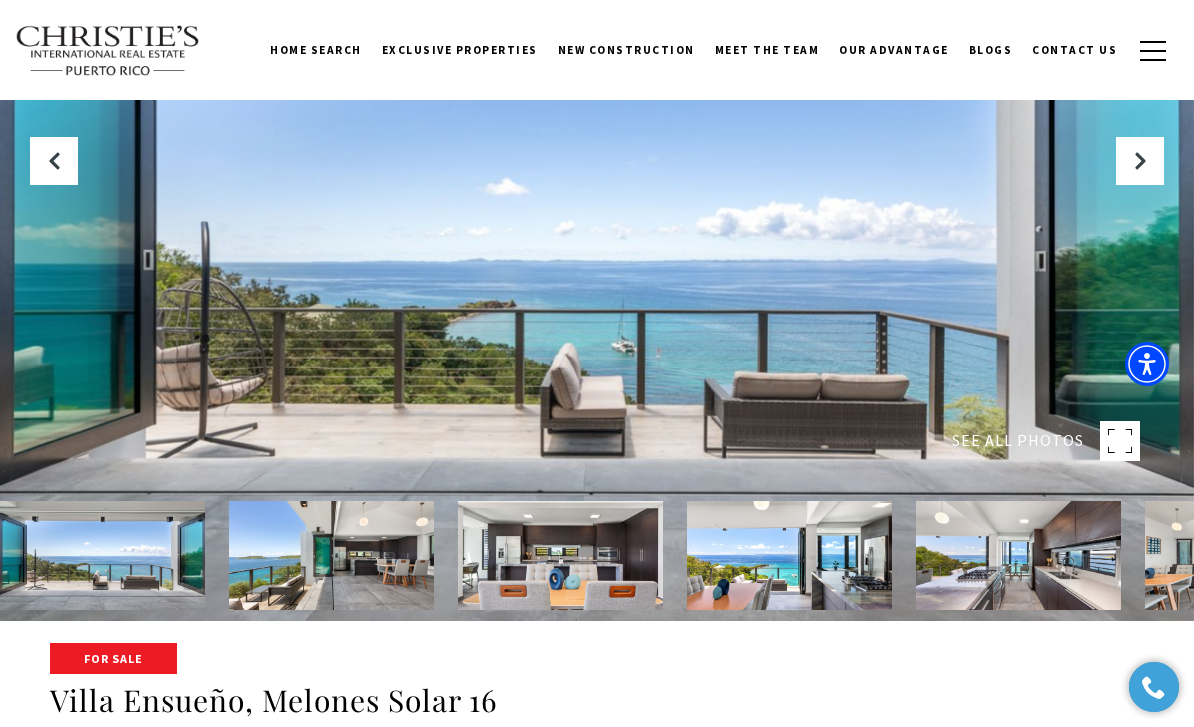 click at bounding box center (597, 257) 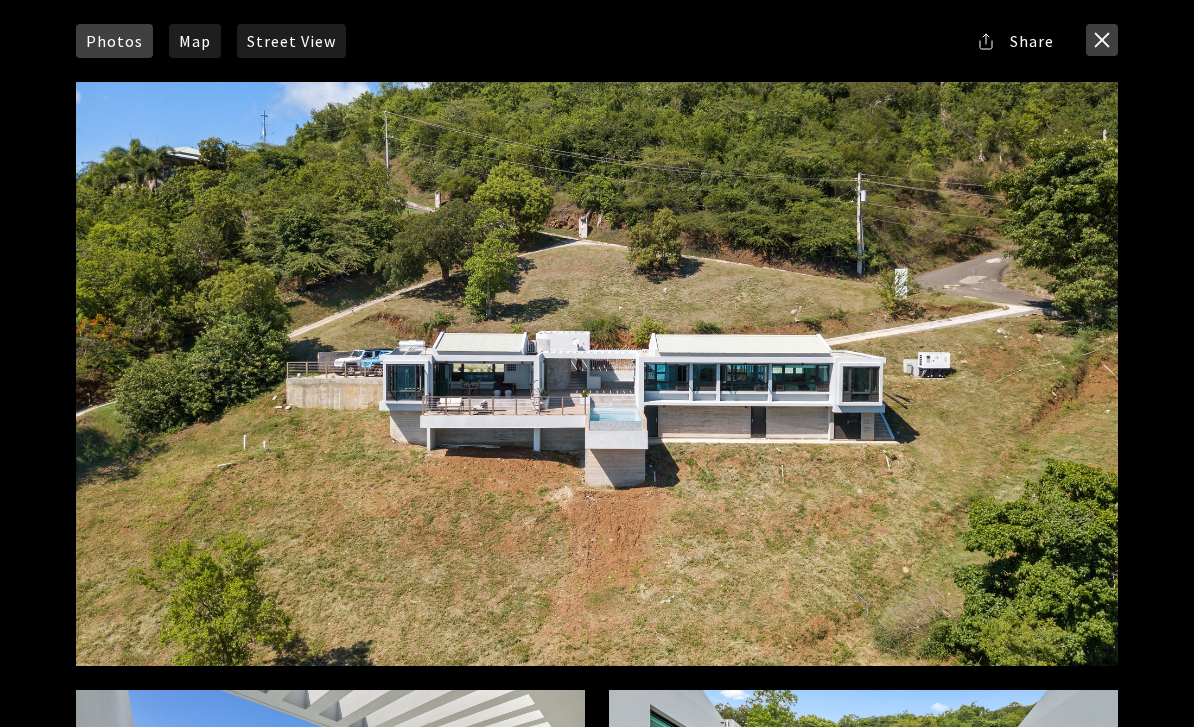 click at bounding box center [1102, 40] 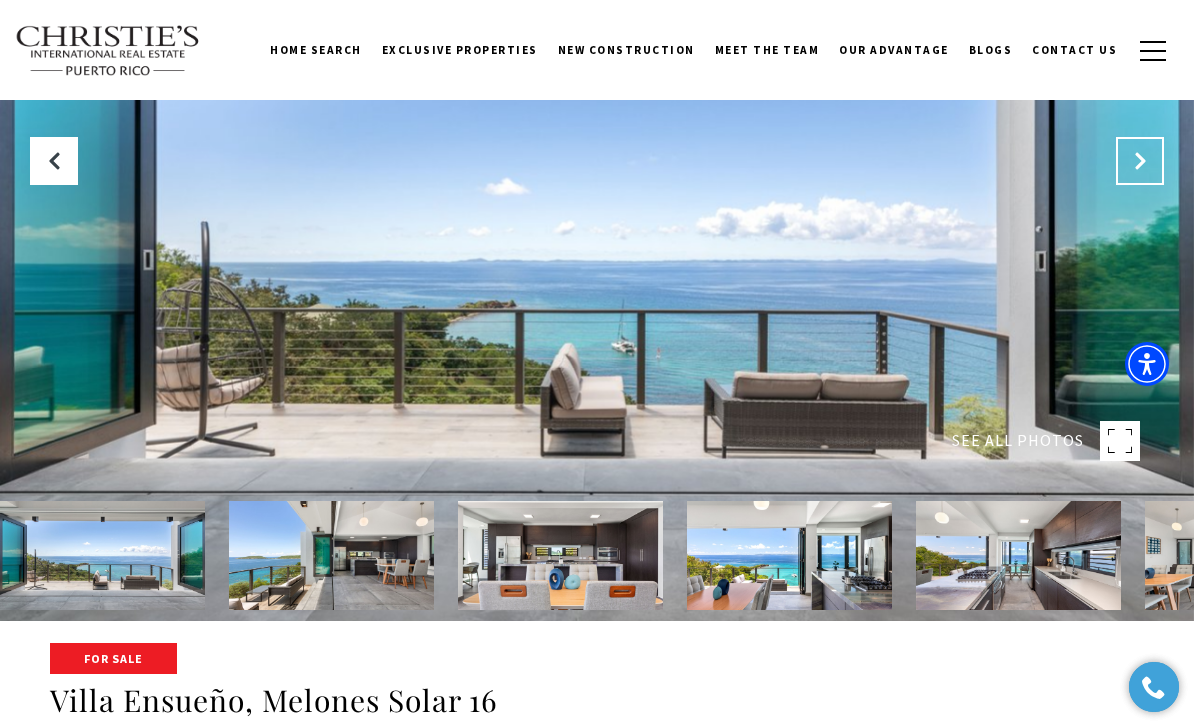 click at bounding box center (1140, 161) 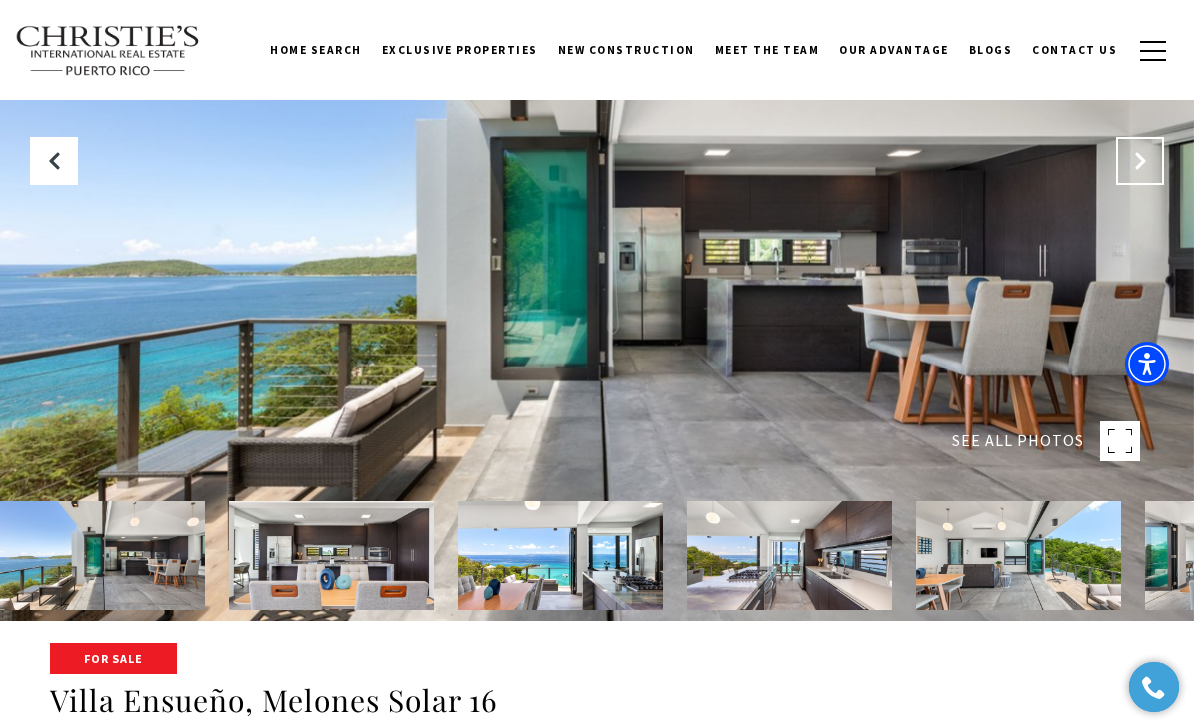 click at bounding box center [1140, 161] 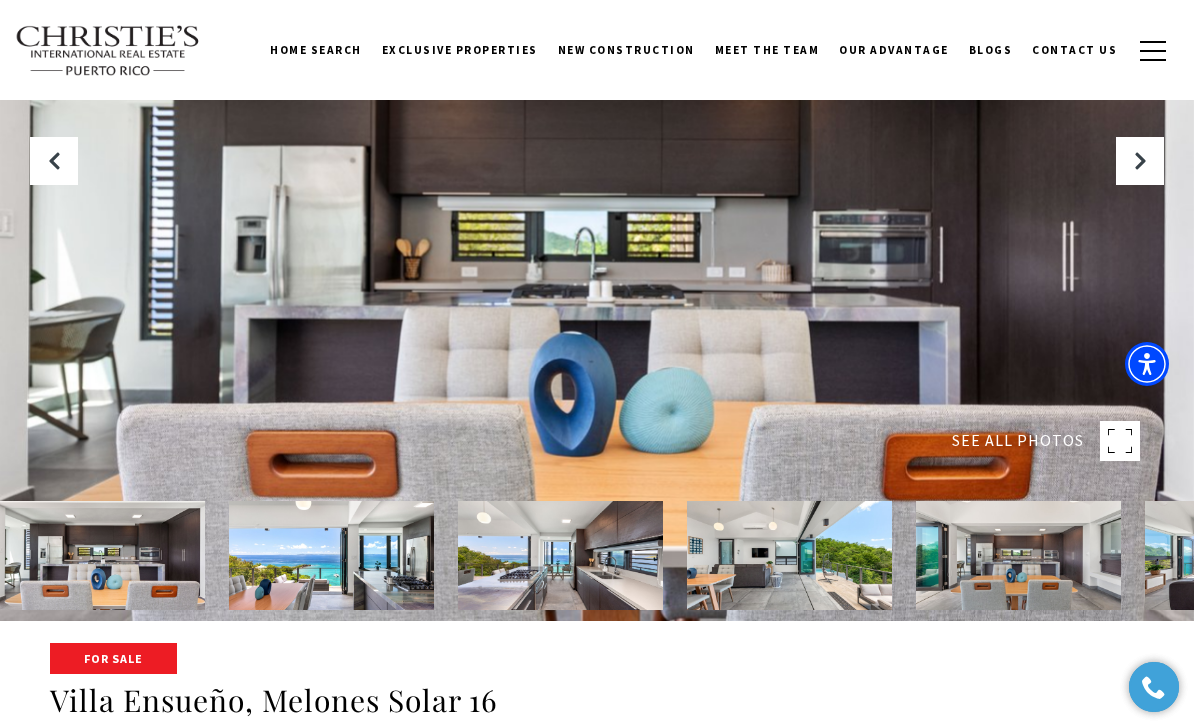 click at bounding box center [597, 257] 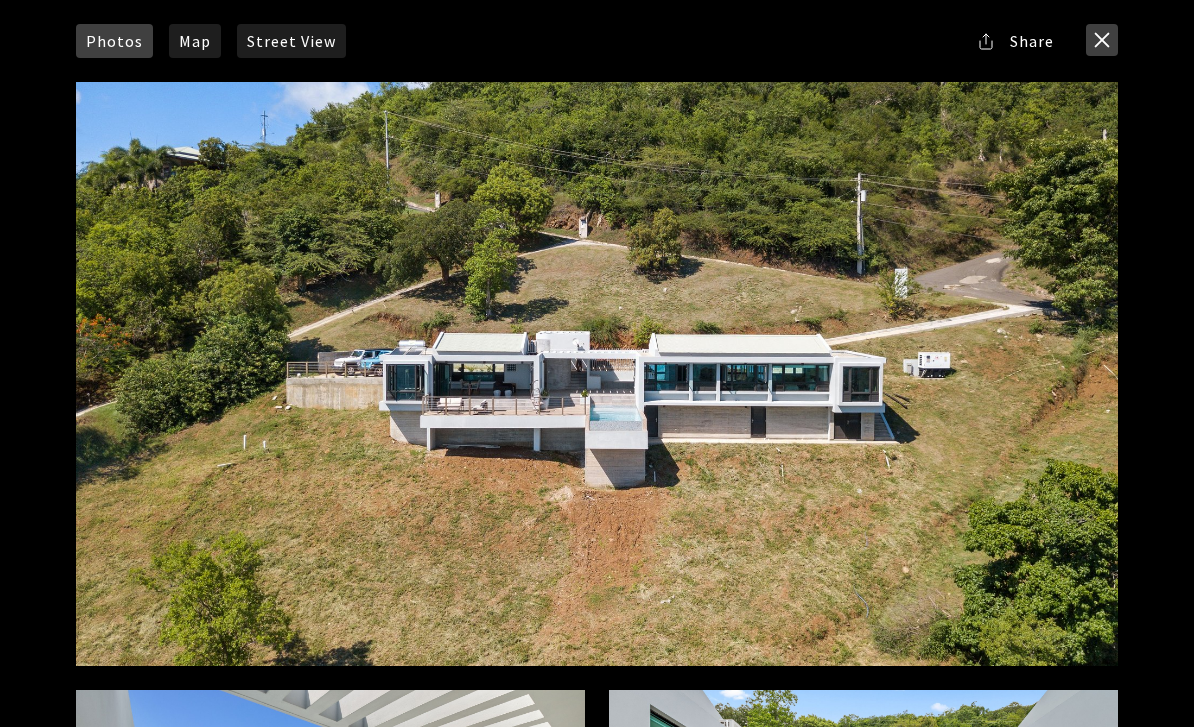 click at bounding box center [1102, 40] 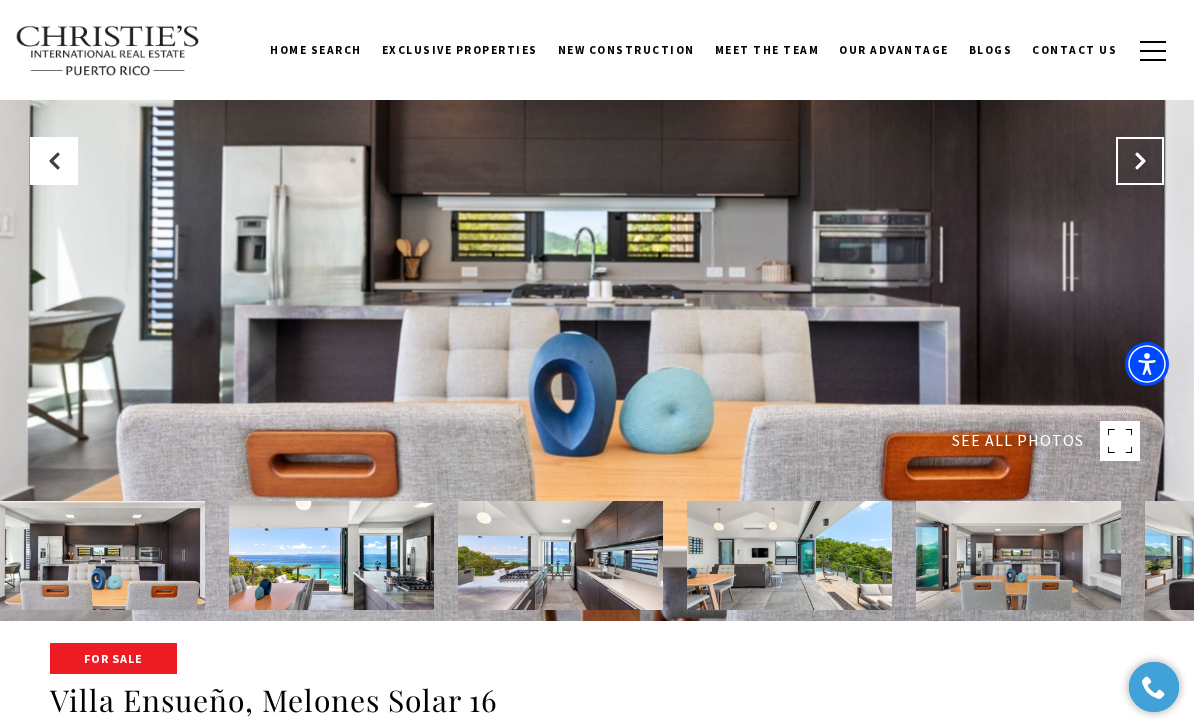 click at bounding box center (1140, 161) 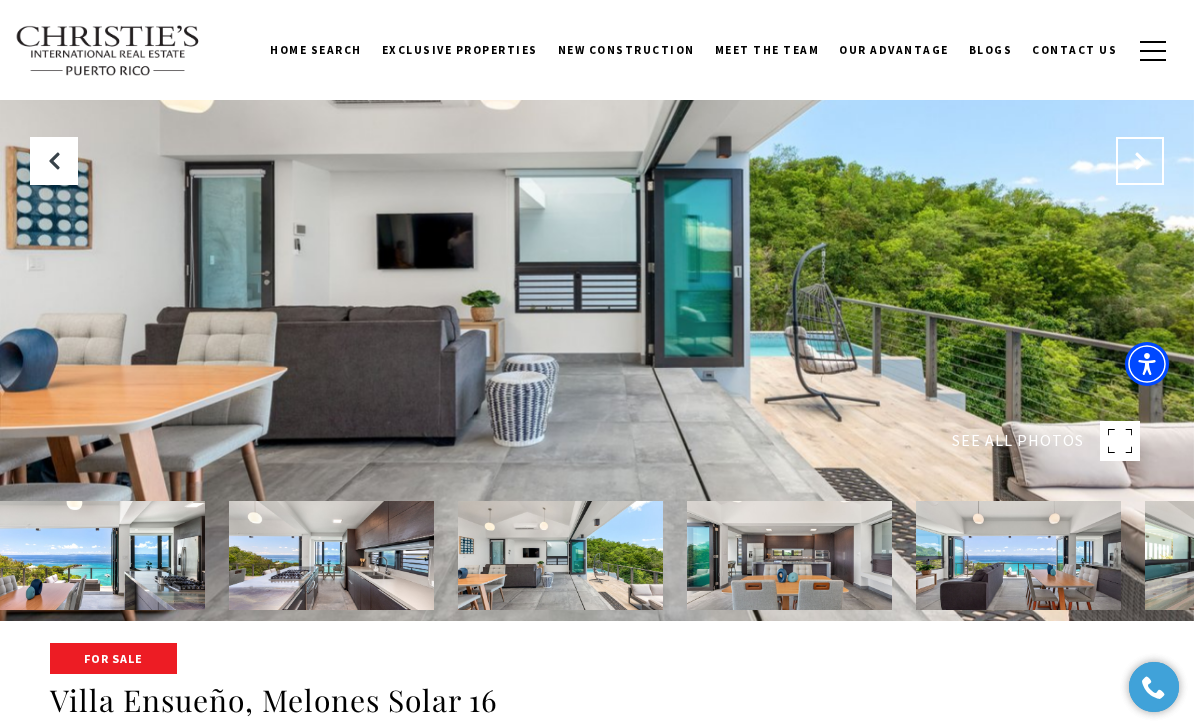 click at bounding box center (1140, 161) 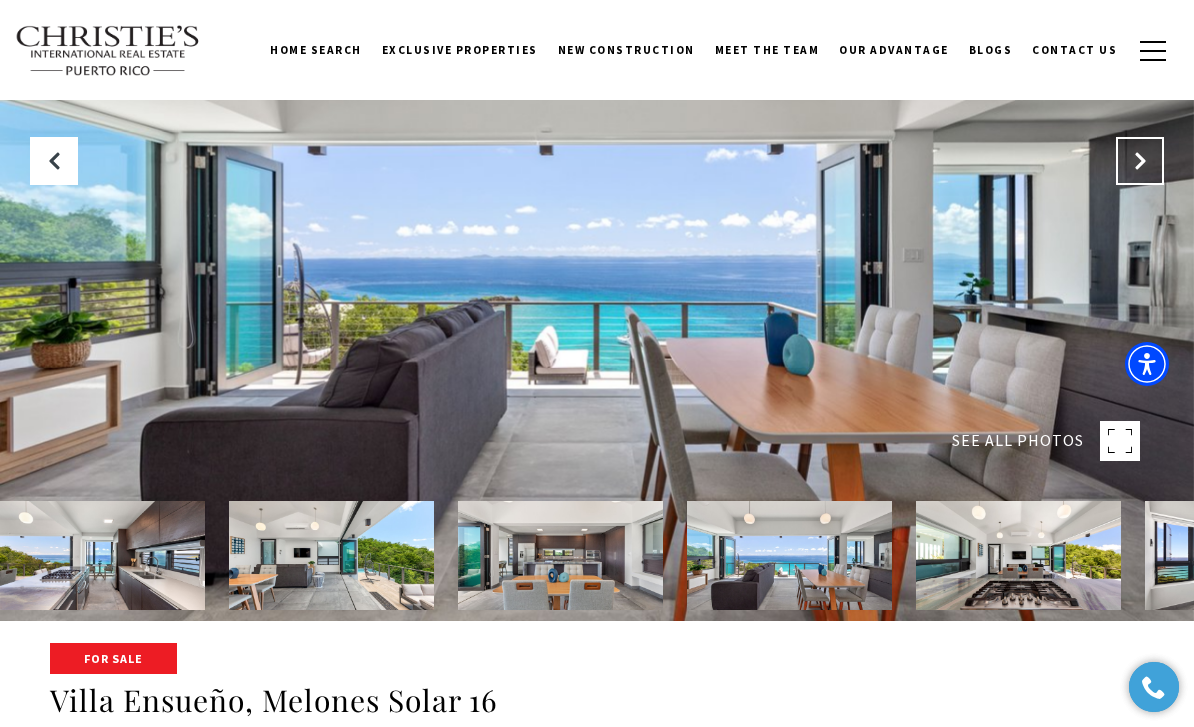 click at bounding box center (1140, 161) 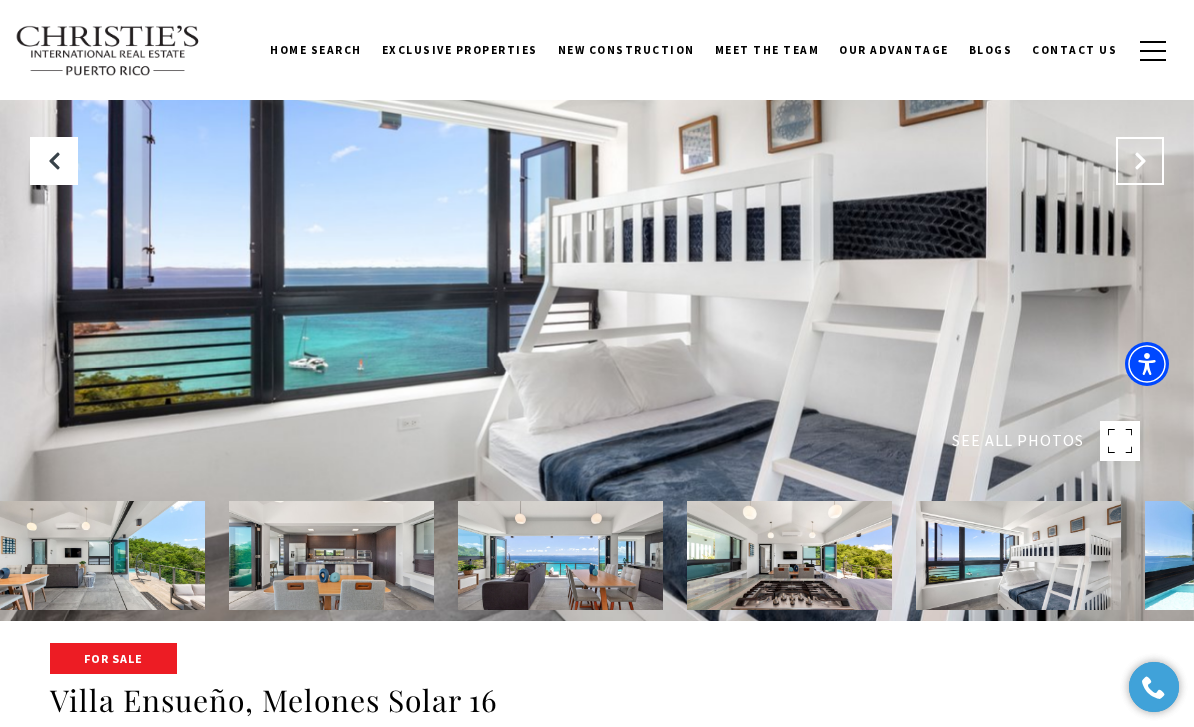 click at bounding box center [1140, 161] 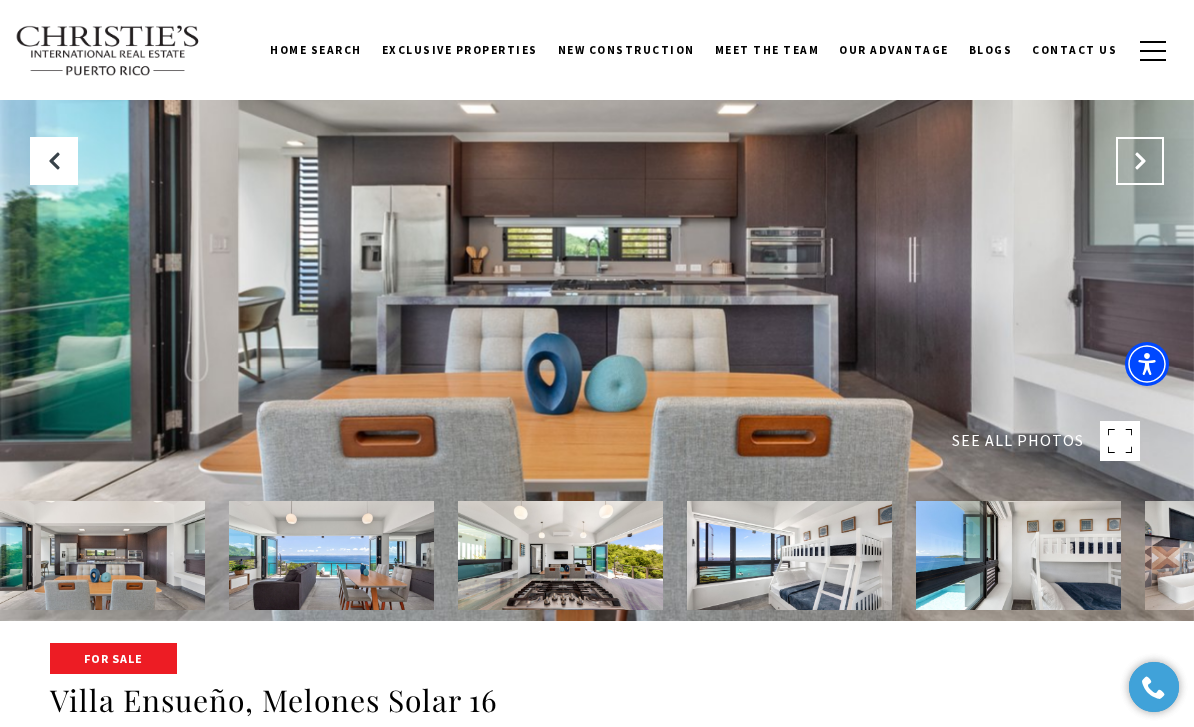 click at bounding box center [1140, 161] 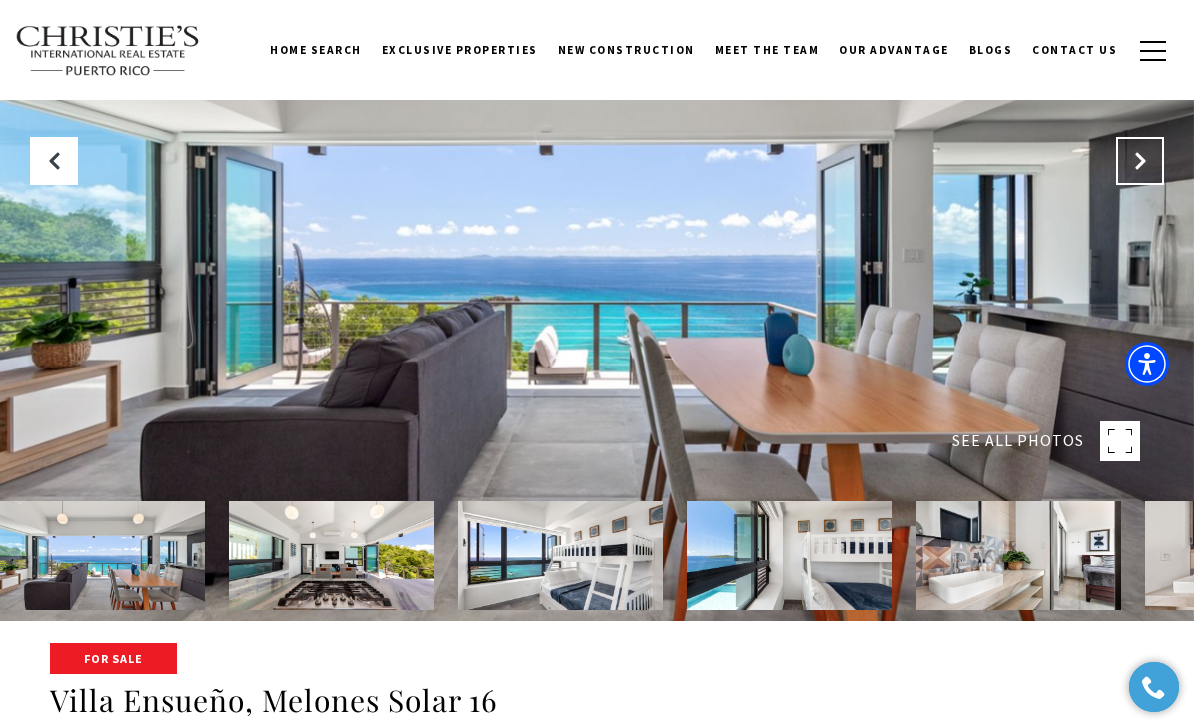click at bounding box center [1140, 161] 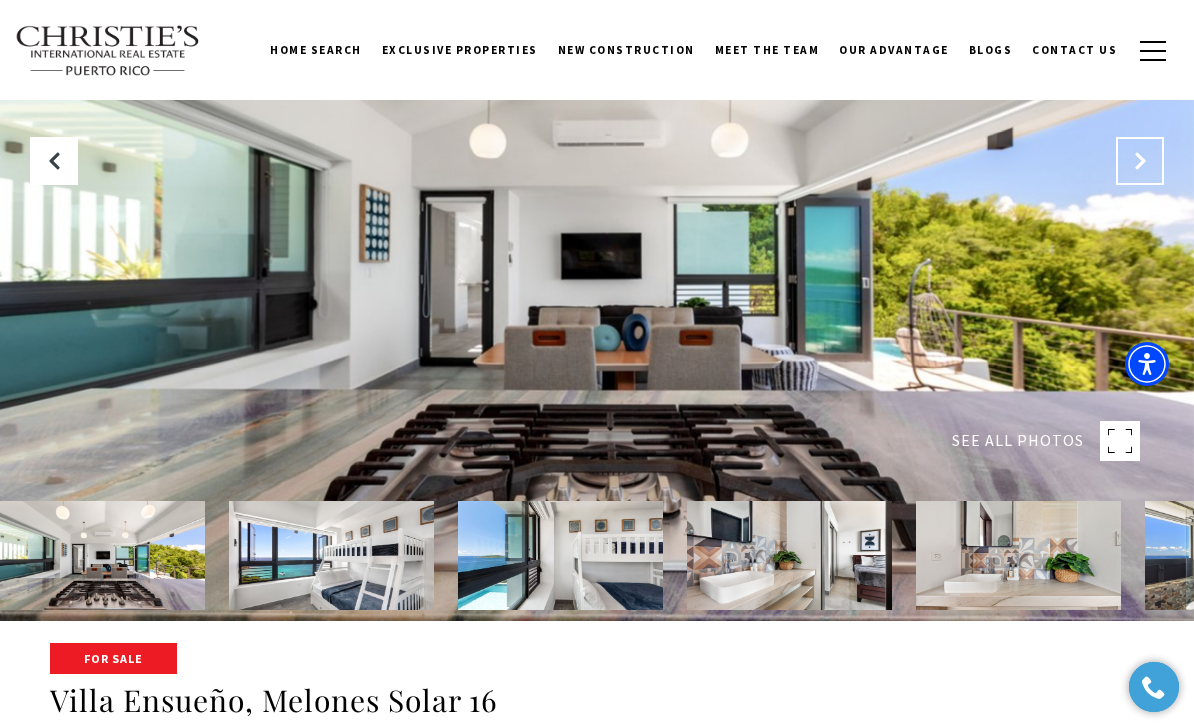 click at bounding box center (1140, 161) 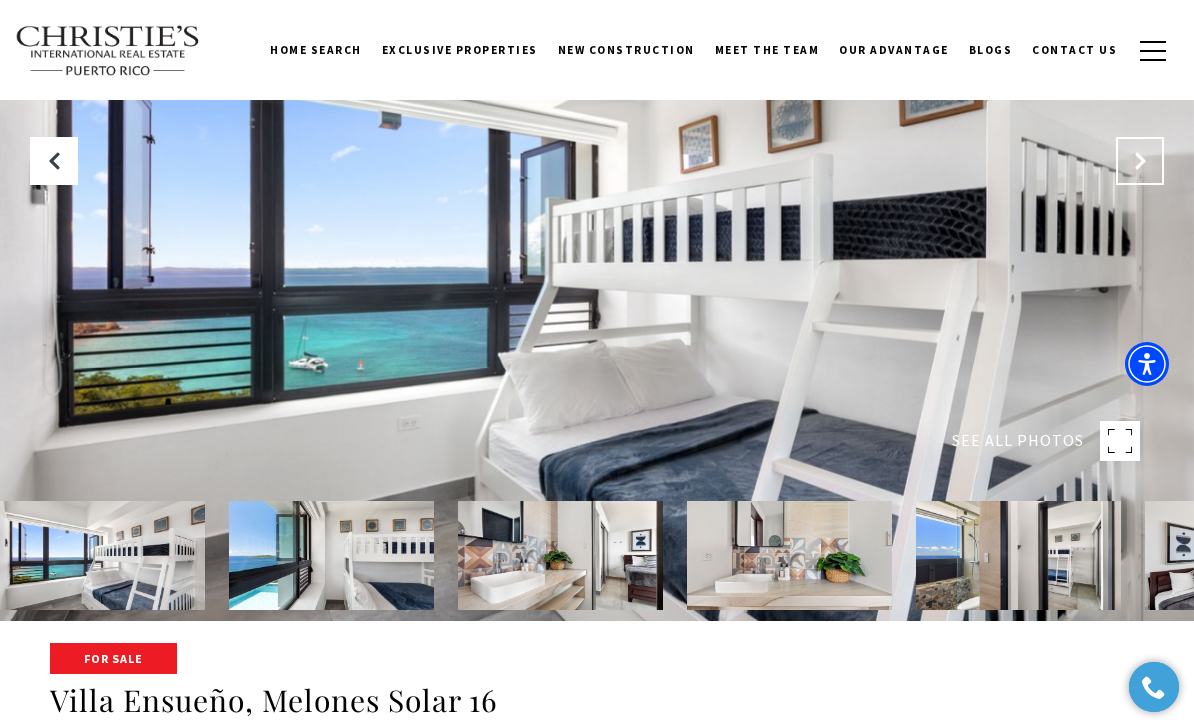 click at bounding box center [1140, 161] 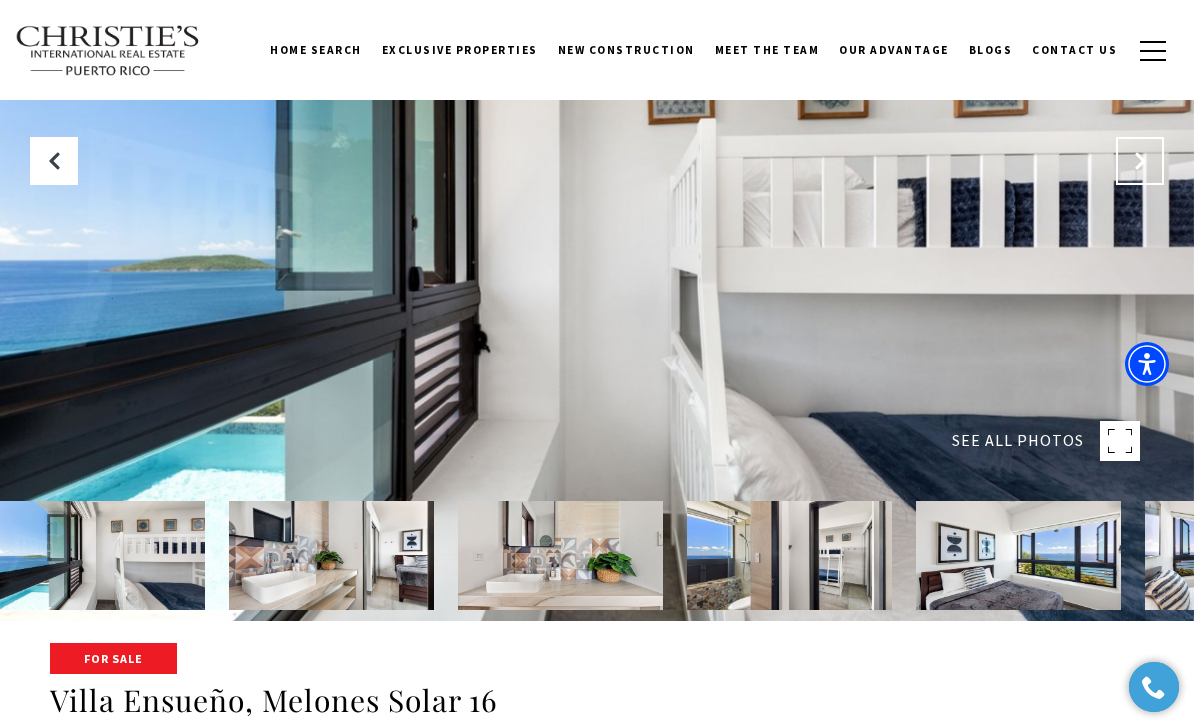 click at bounding box center (1140, 161) 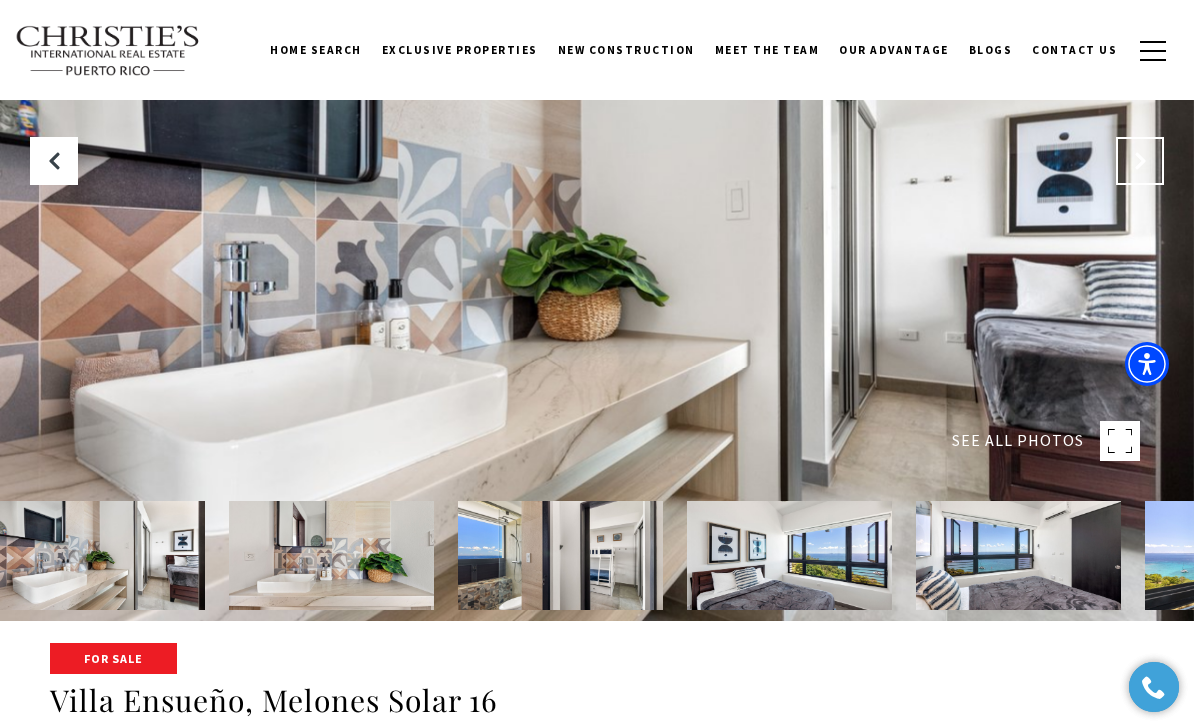 click at bounding box center (1140, 161) 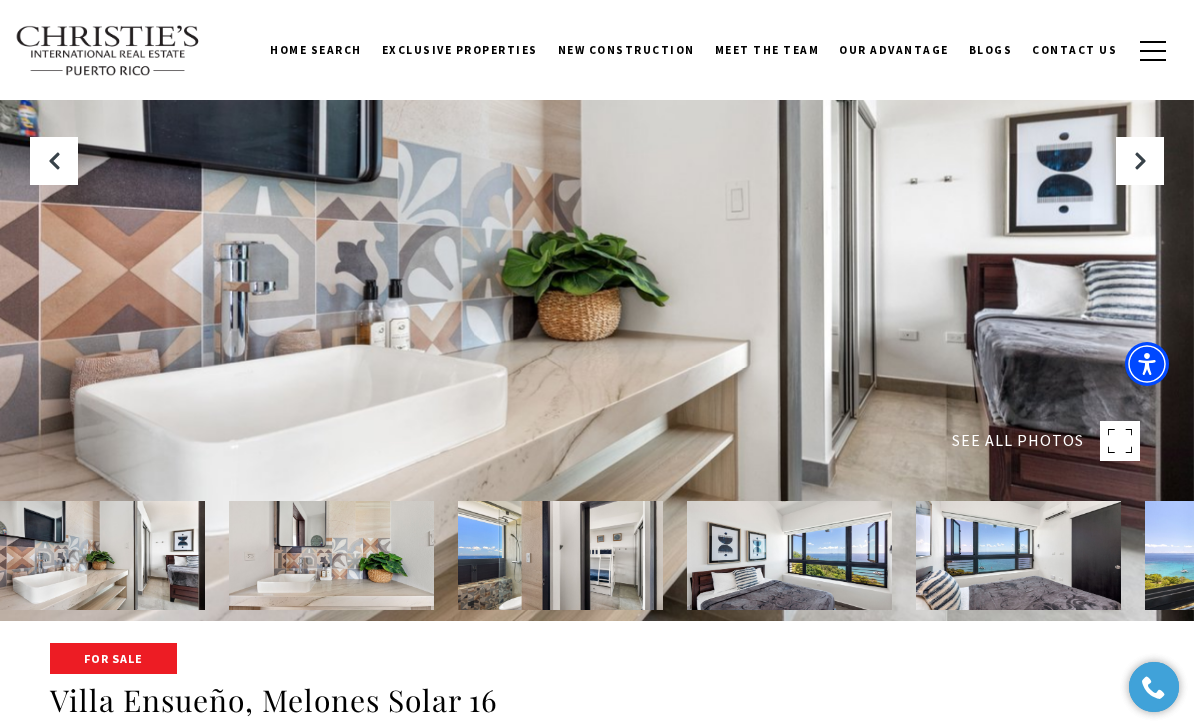 click at bounding box center [597, 257] 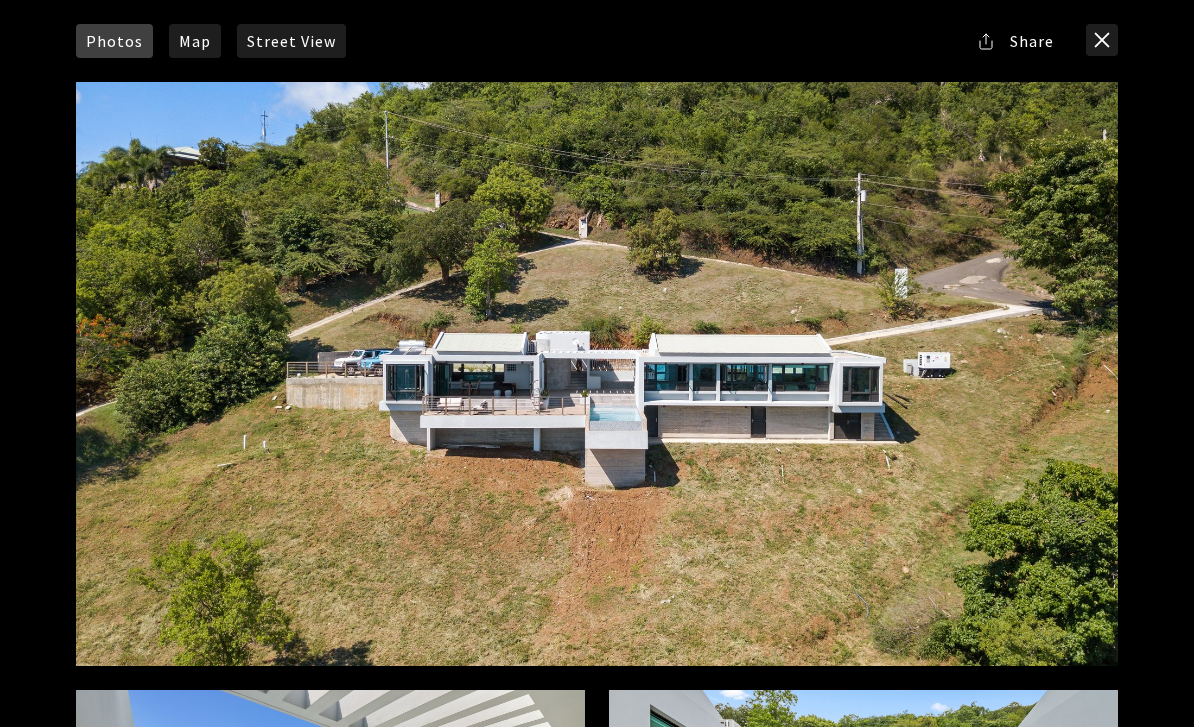 click at bounding box center (1102, 40) 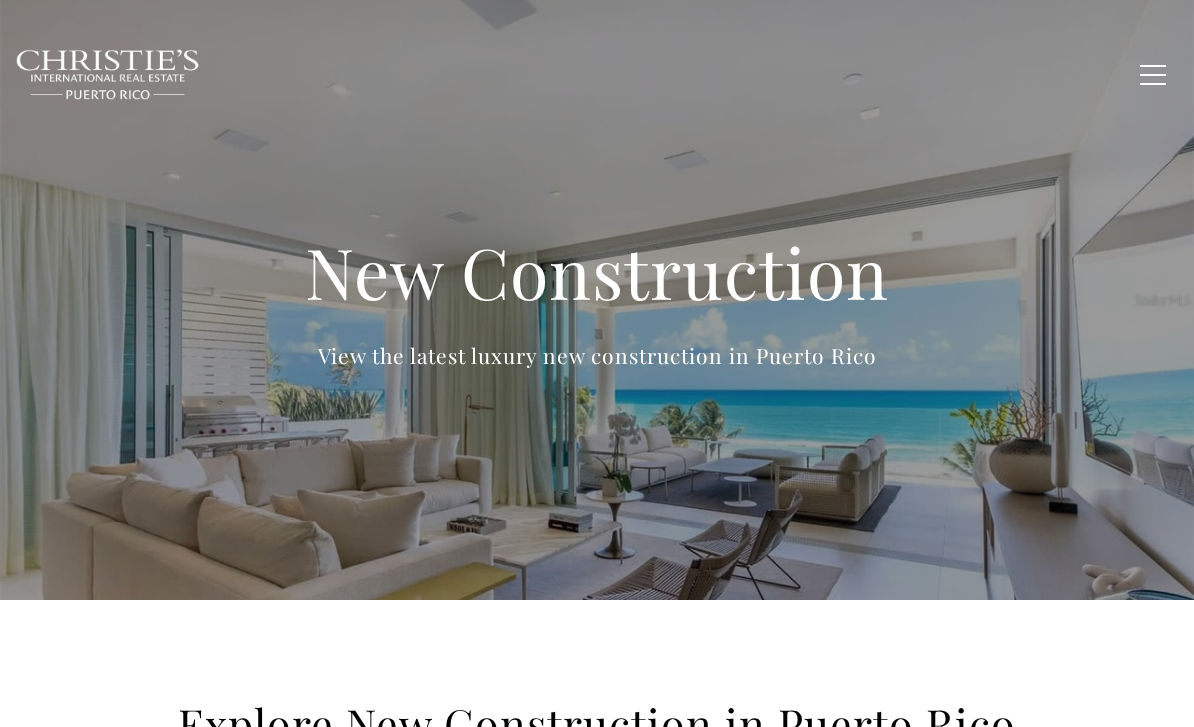 scroll, scrollTop: 323, scrollLeft: 0, axis: vertical 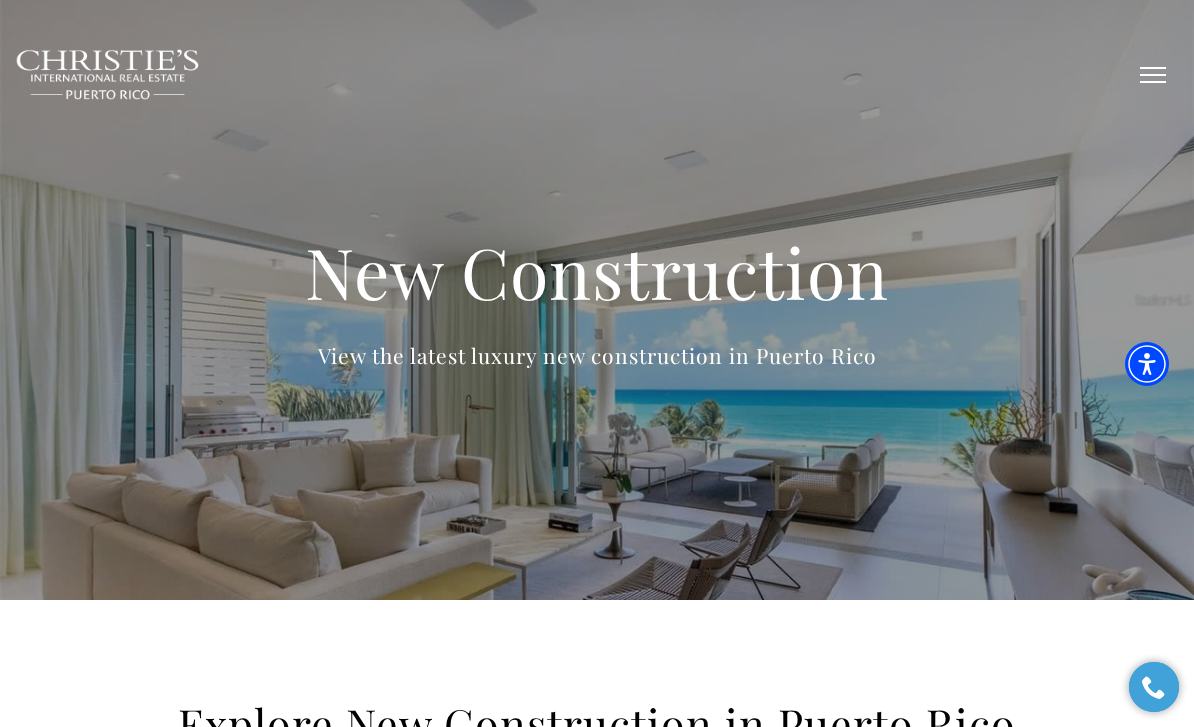 click at bounding box center [1153, 75] 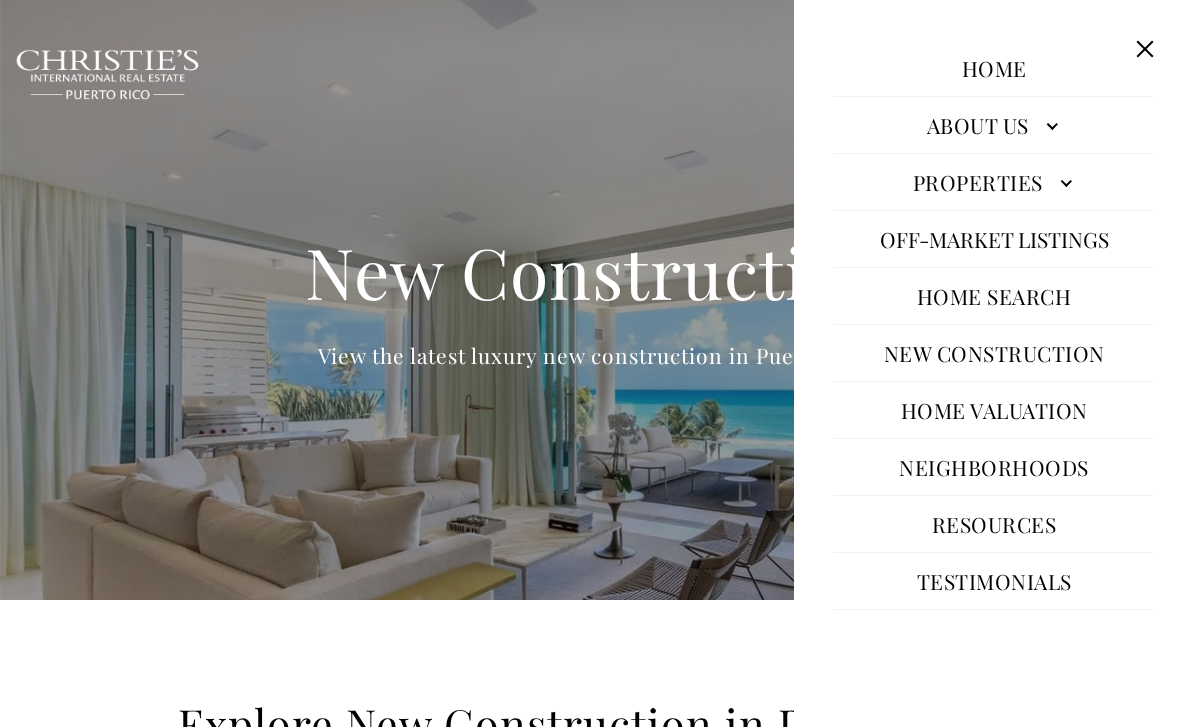 click on "Properties" at bounding box center (994, 182) 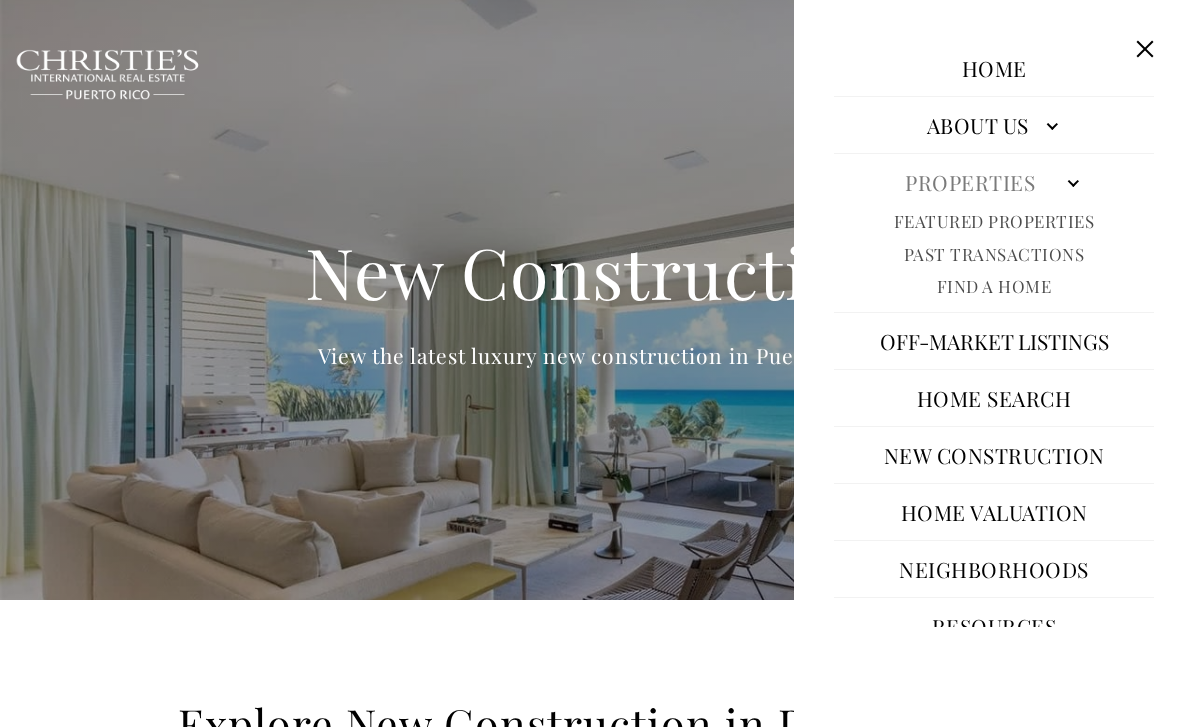 click on "Properties" at bounding box center (994, 182) 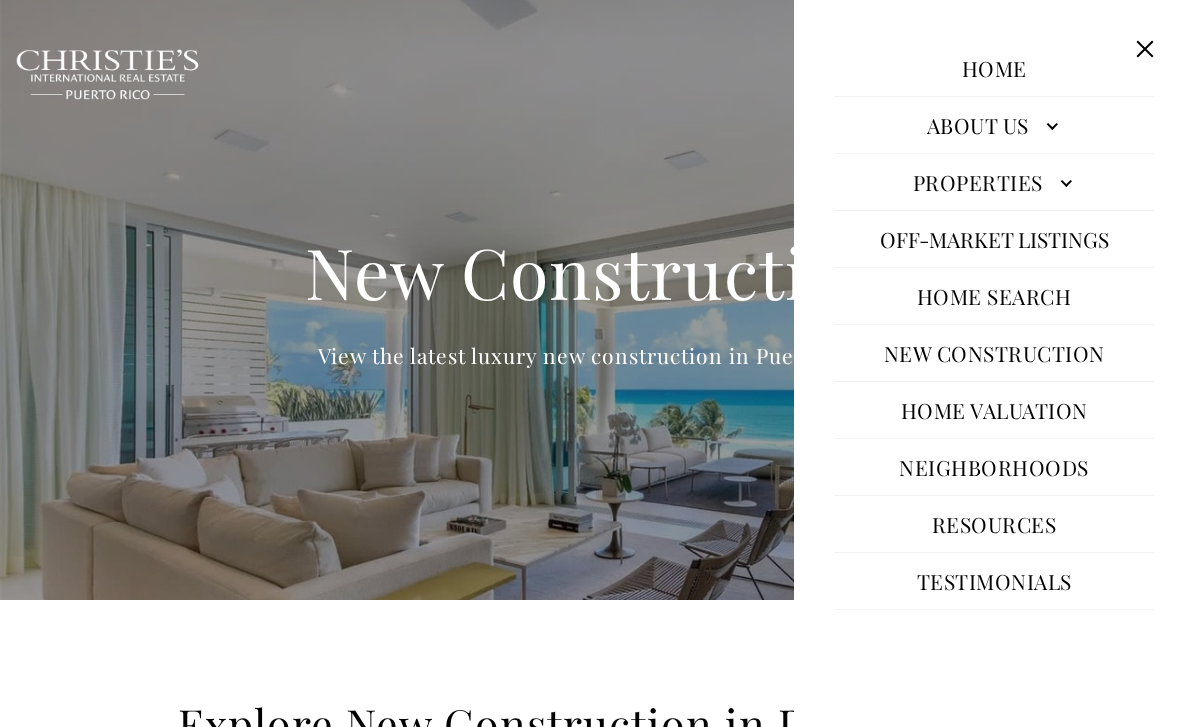 click on "About Us" at bounding box center (994, 125) 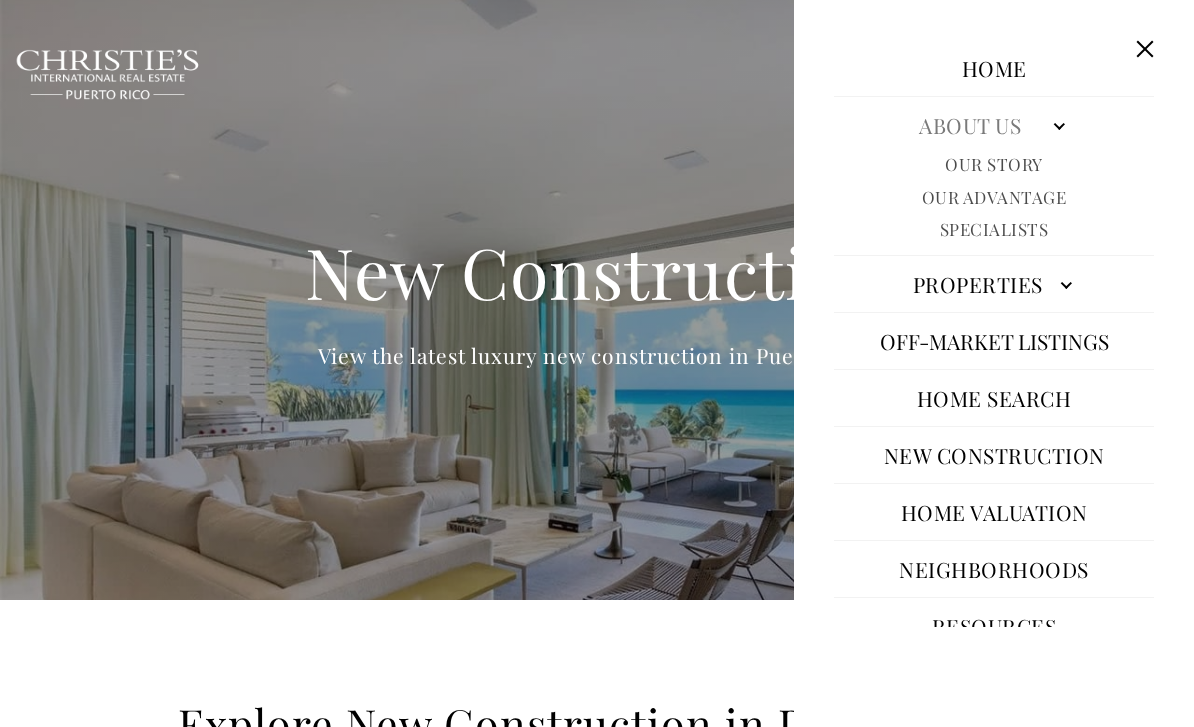 click on "About Us" at bounding box center (994, 125) 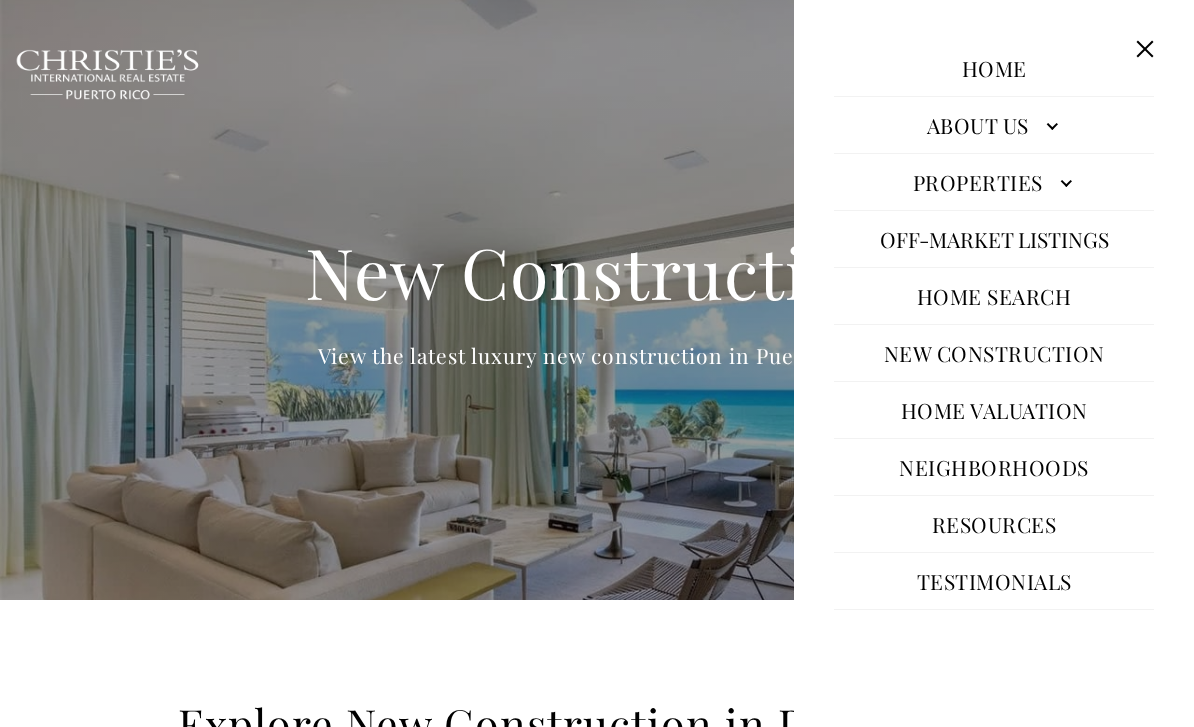 click at bounding box center [1145, 49] 